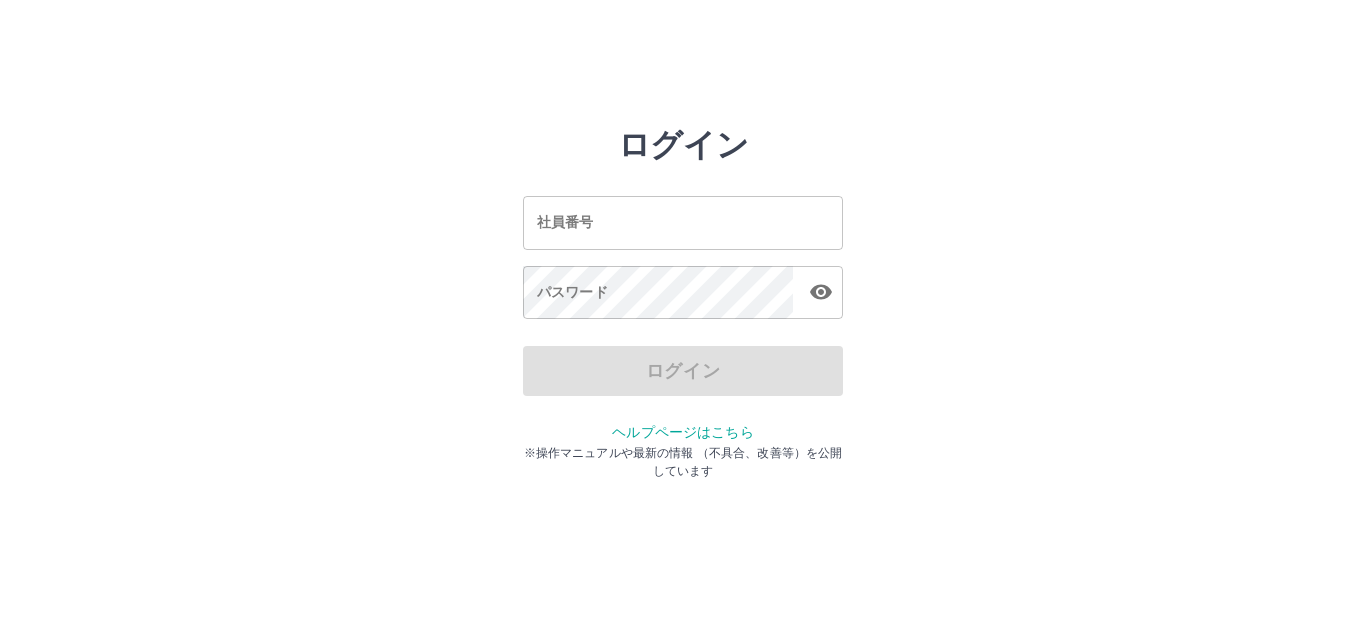 scroll, scrollTop: 0, scrollLeft: 0, axis: both 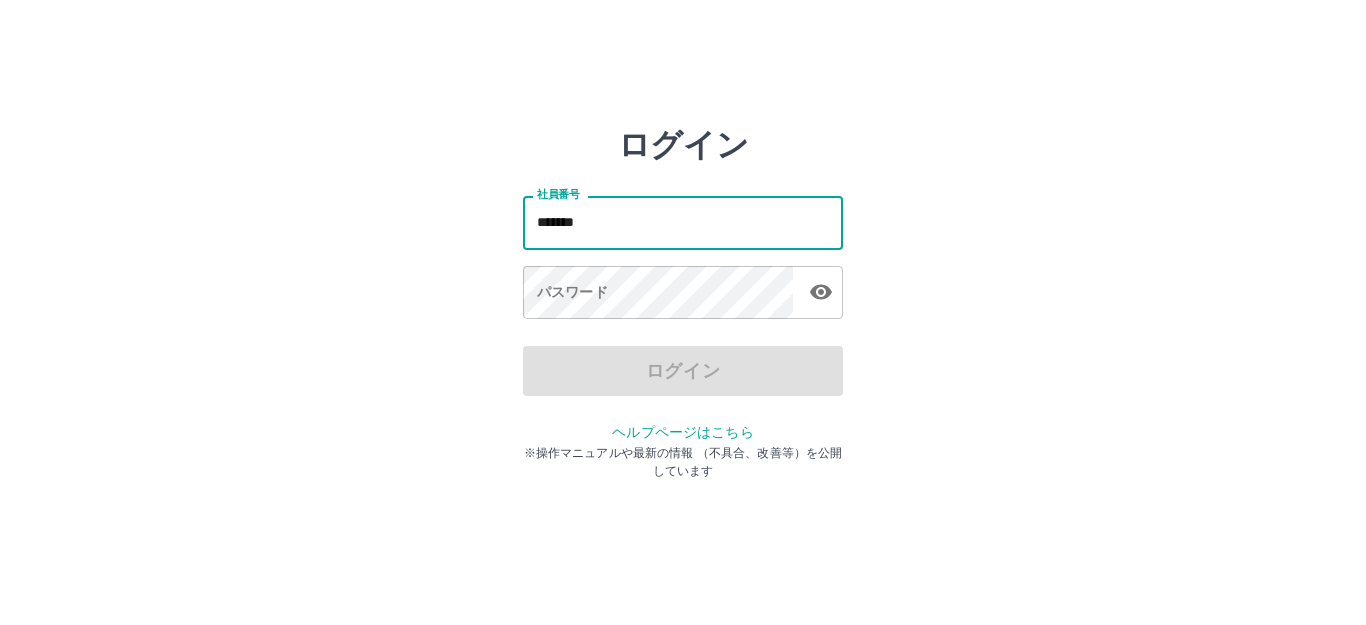 type on "*******" 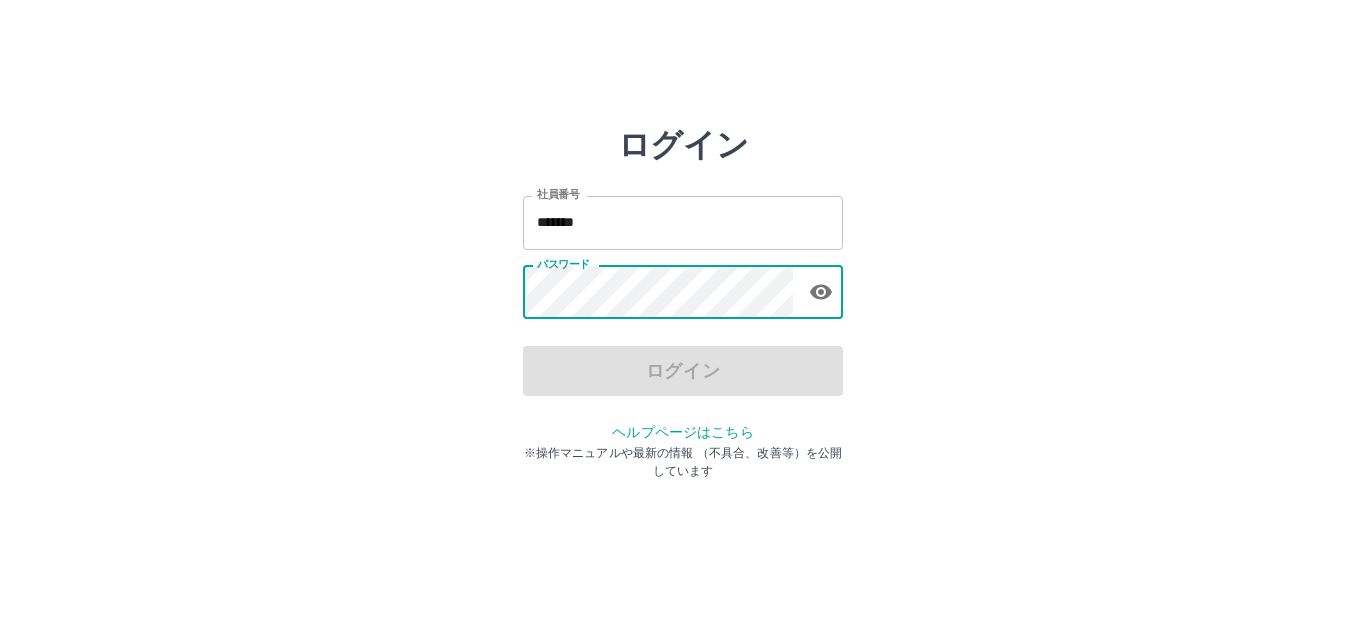 click on "パスワード パスワード" at bounding box center (683, 294) 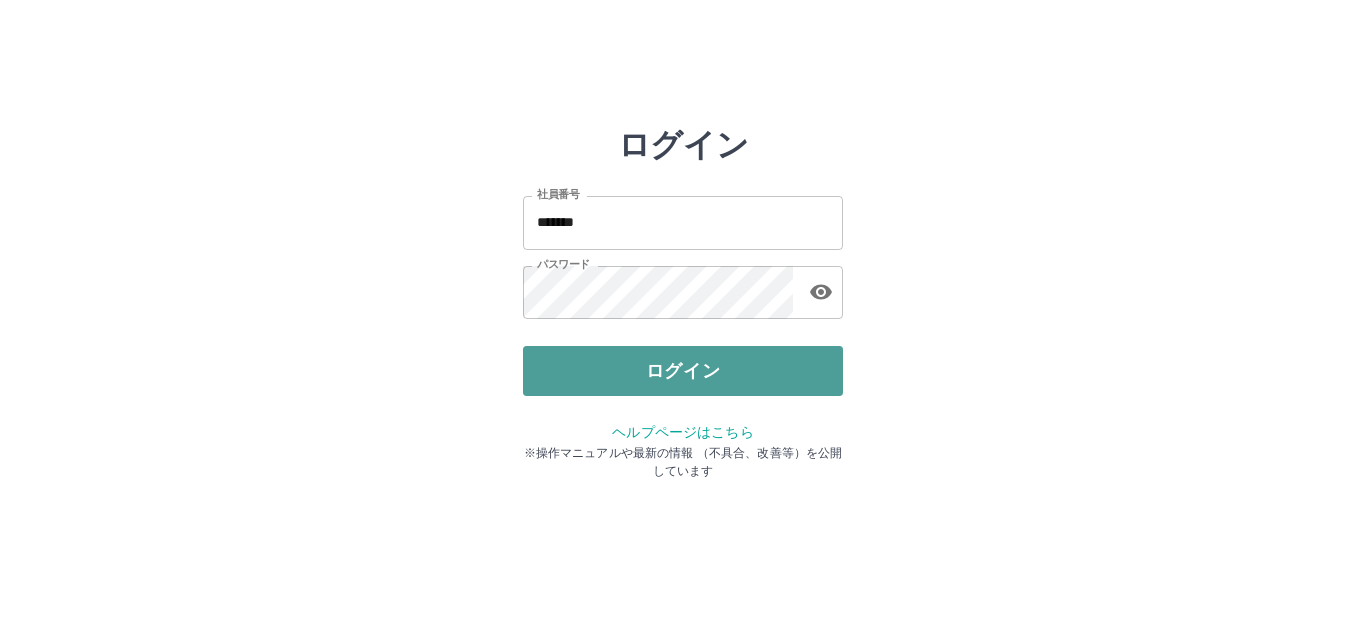 click on "ログイン" at bounding box center [683, 371] 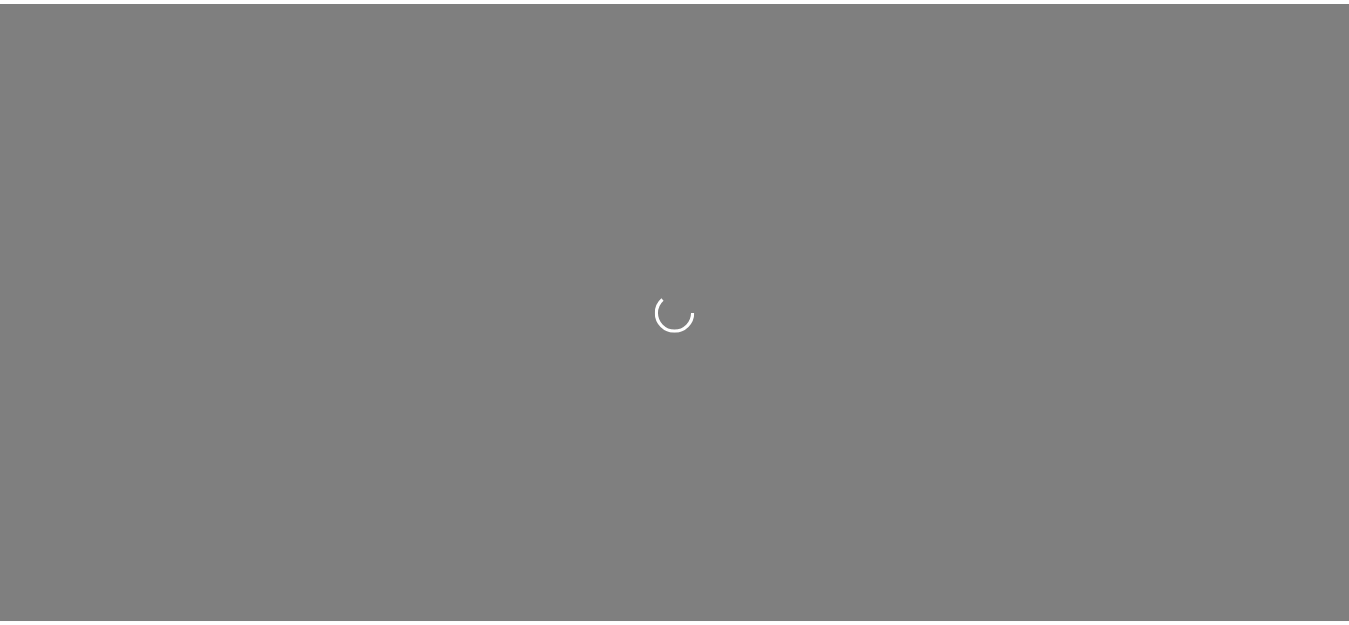 scroll, scrollTop: 0, scrollLeft: 0, axis: both 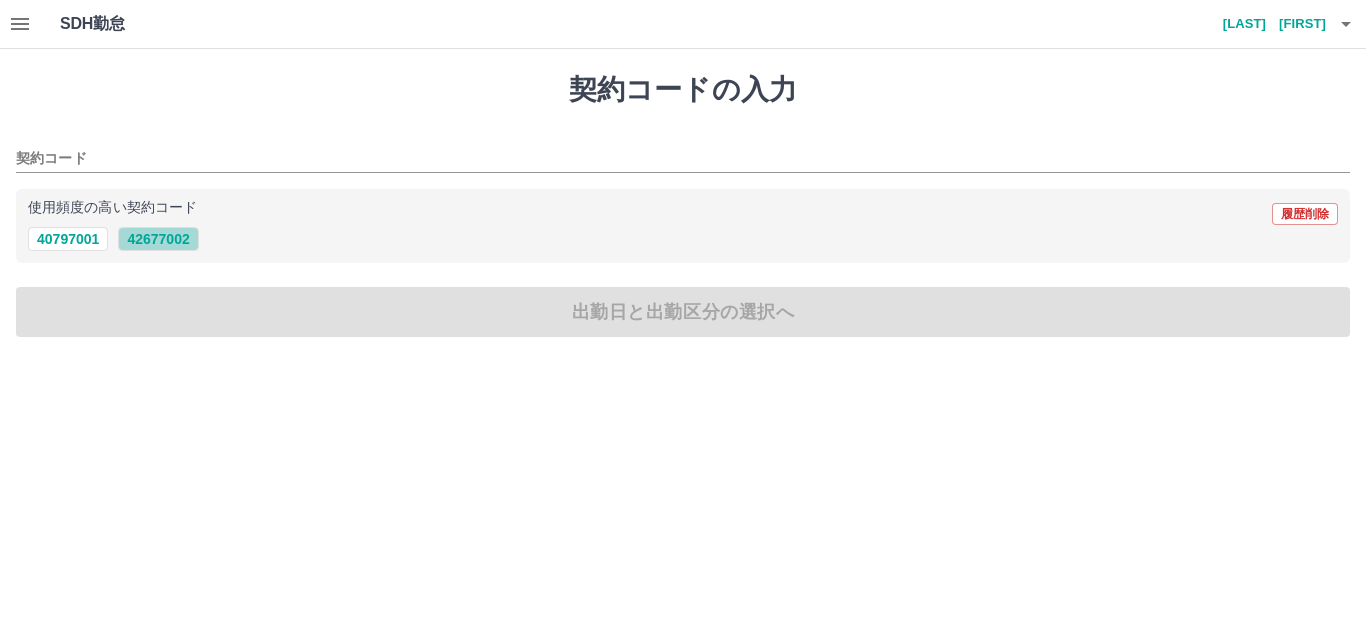 click on "42677002" at bounding box center [158, 239] 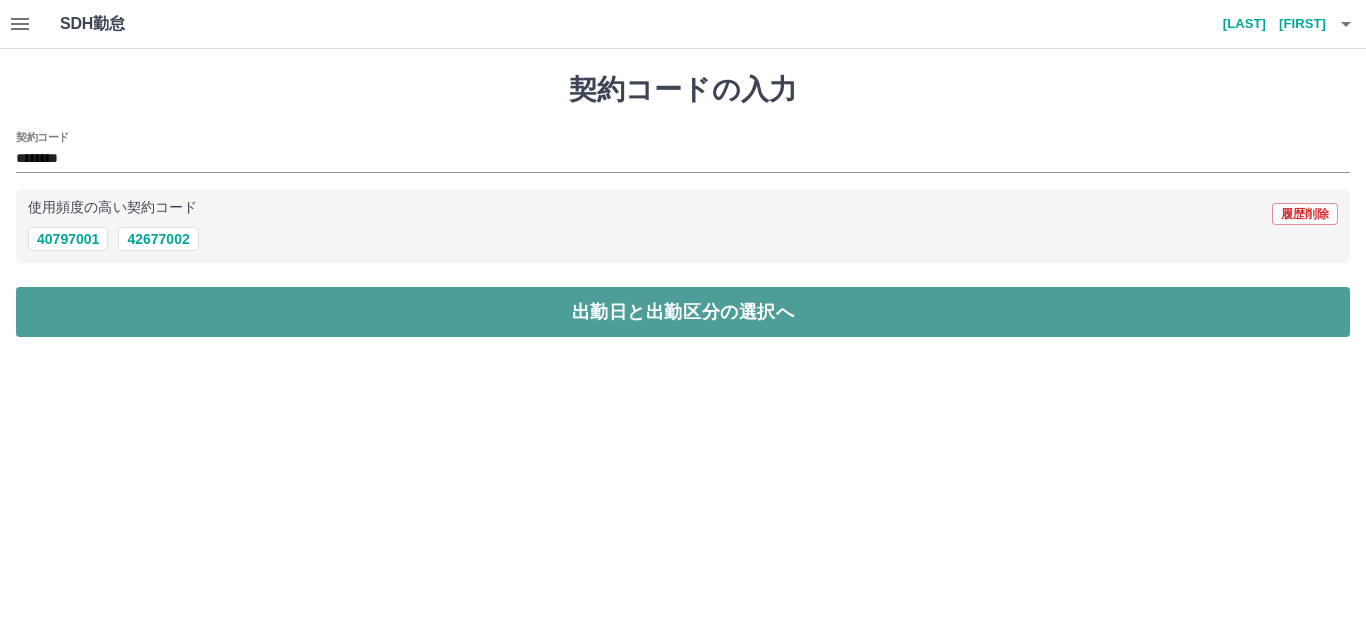 click on "出勤日と出勤区分の選択へ" at bounding box center [683, 312] 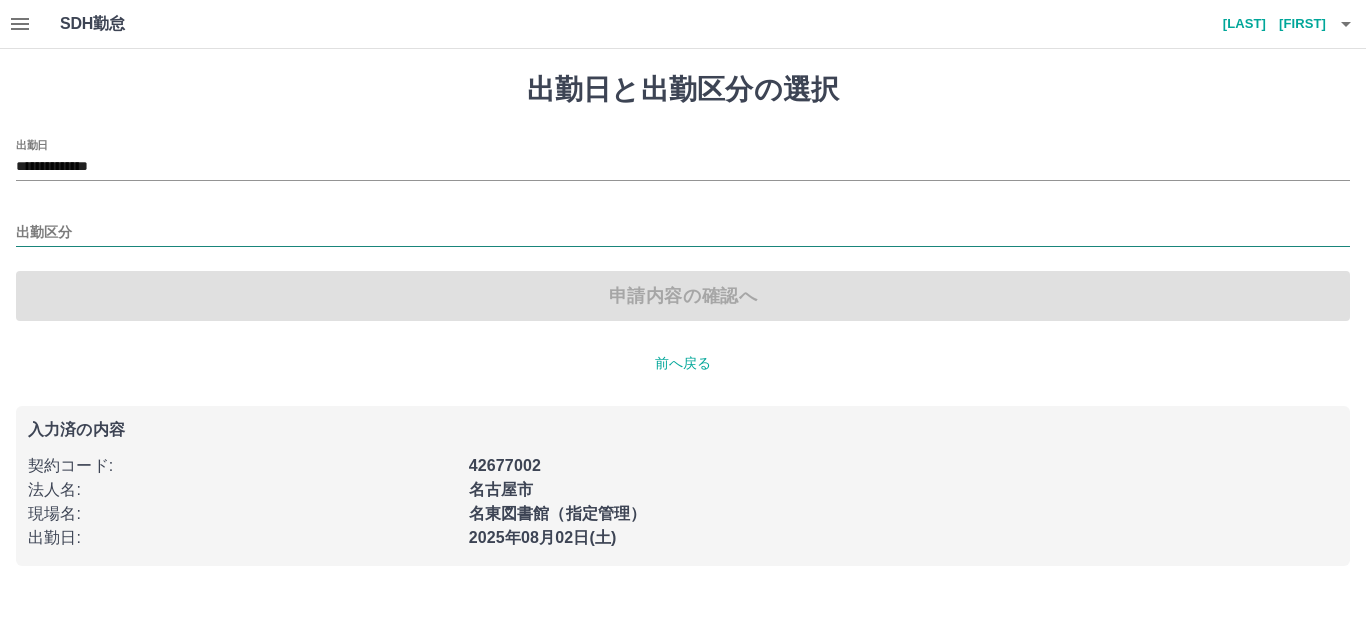 click on "出勤区分" at bounding box center [683, 233] 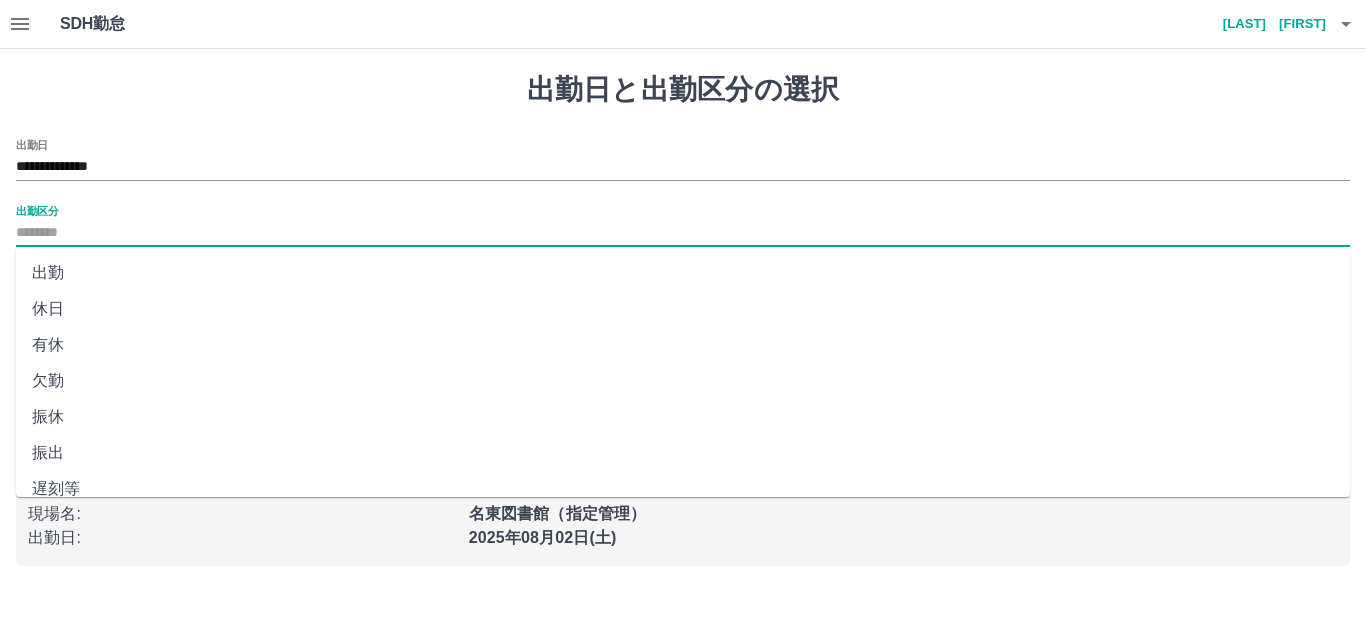 click on "出勤" at bounding box center (683, 273) 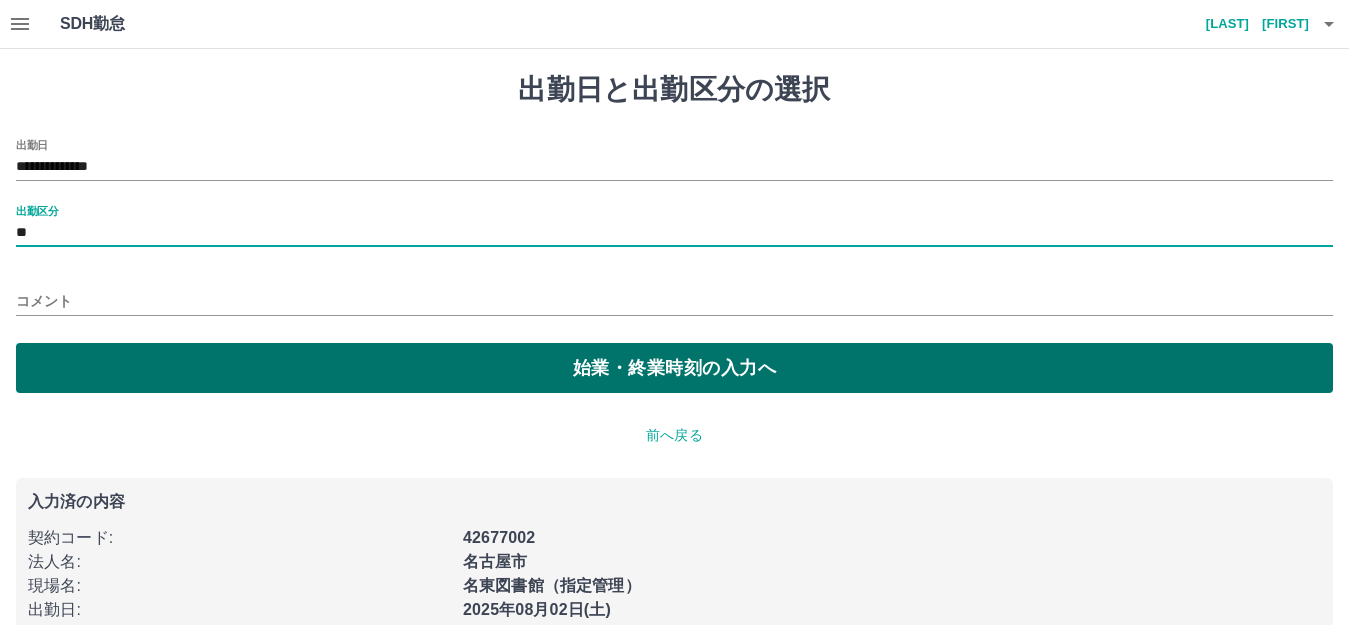 click on "始業・終業時刻の入力へ" at bounding box center (674, 368) 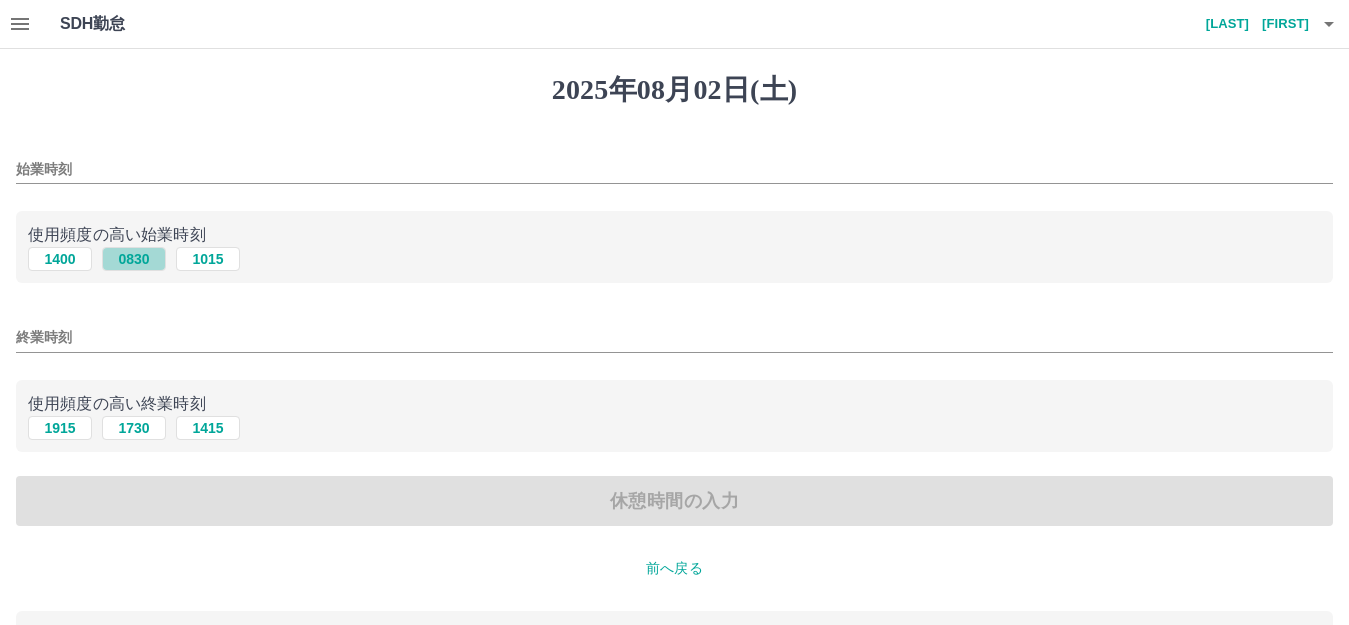 click on "0830" at bounding box center (134, 259) 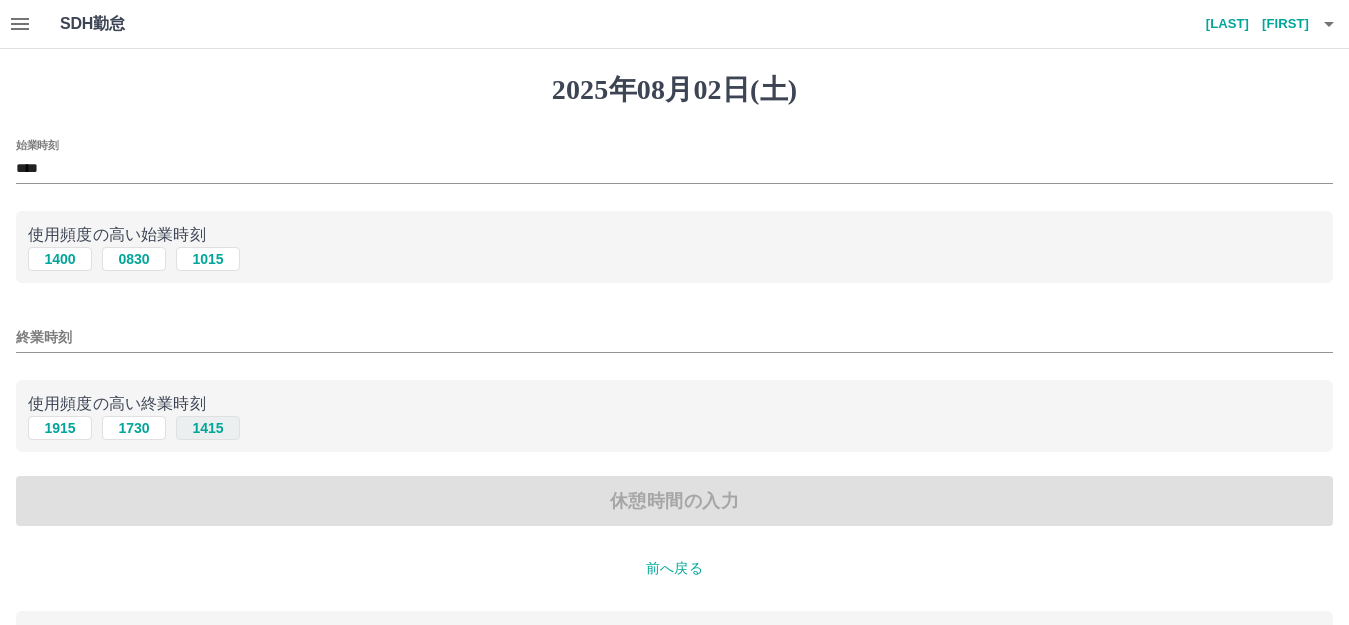 click on "1415" at bounding box center [208, 428] 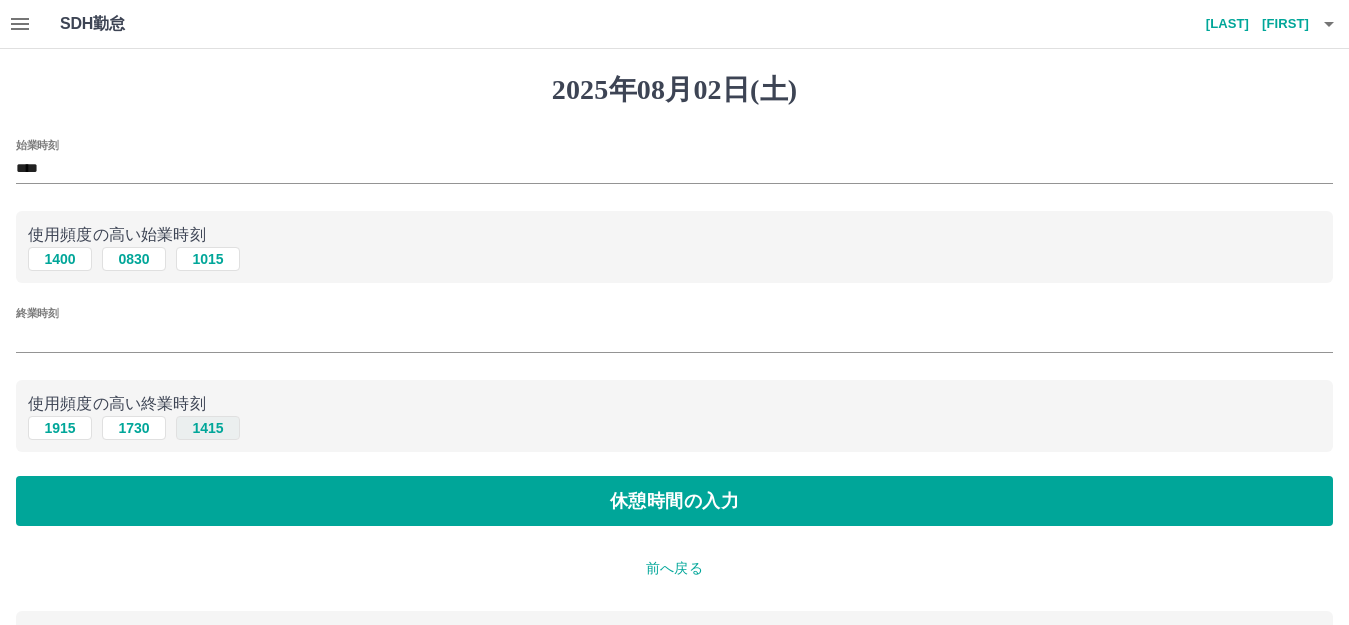 type on "****" 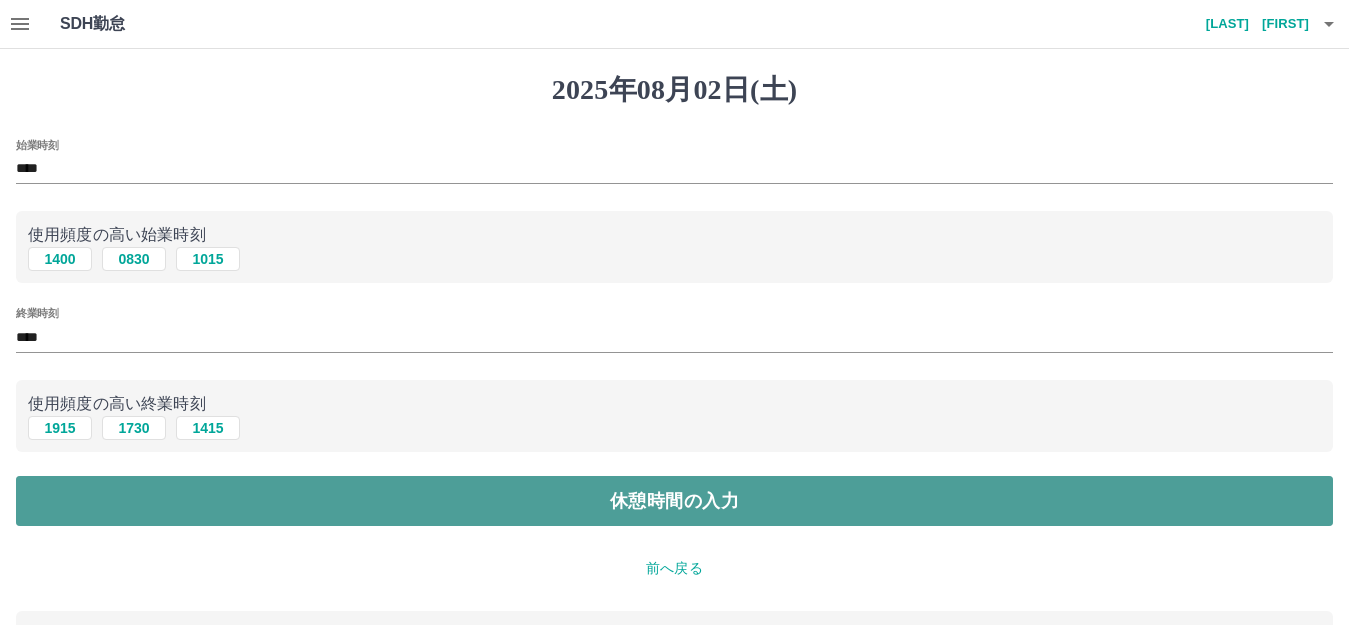 click on "休憩時間の入力" at bounding box center [674, 501] 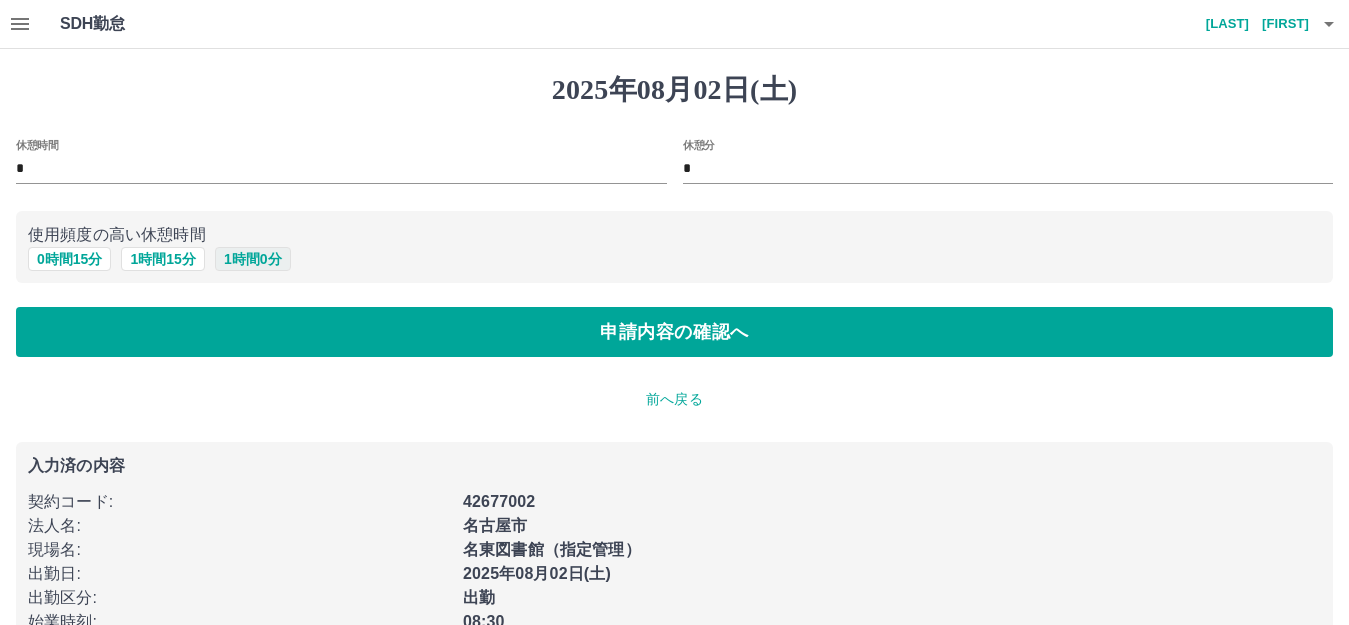 click on "1 時間 0 分" at bounding box center (253, 259) 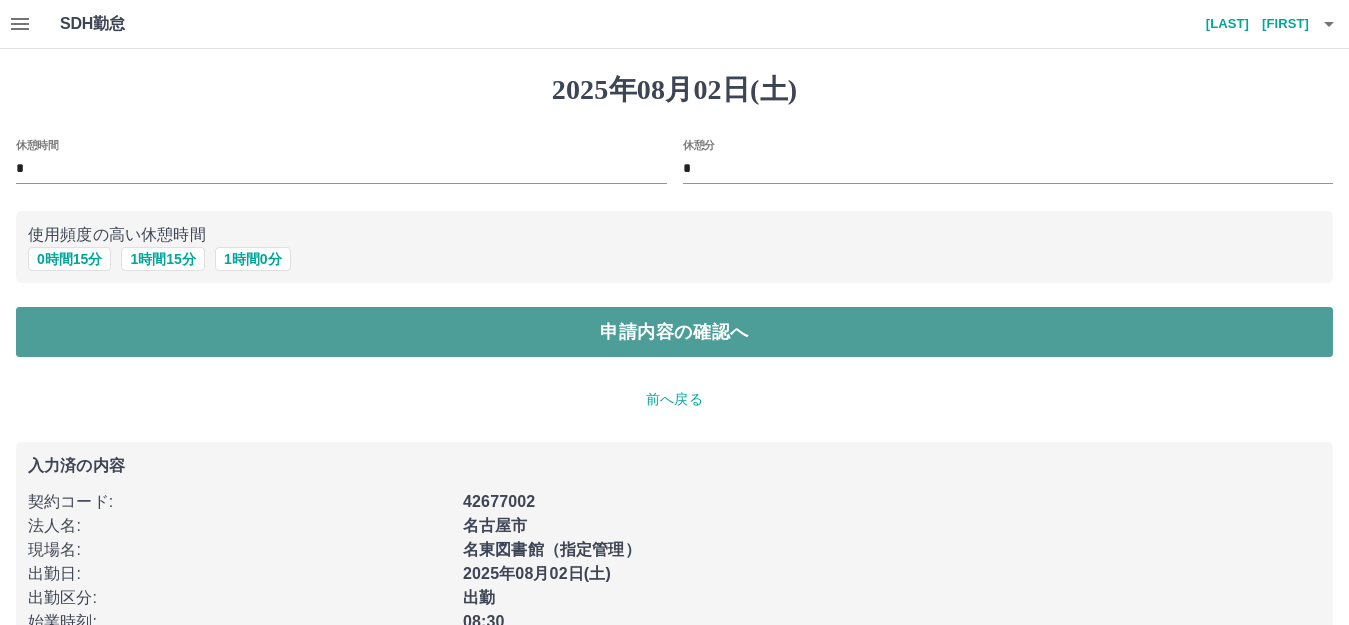 click on "申請内容の確認へ" at bounding box center [674, 332] 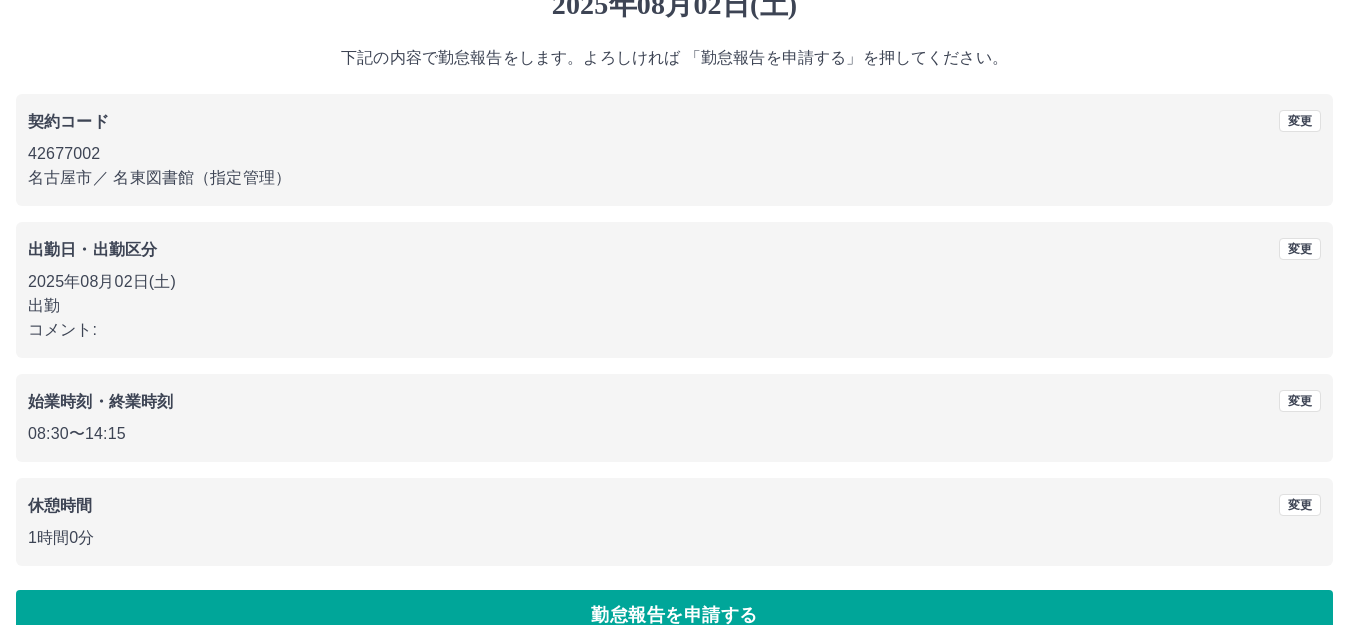 scroll, scrollTop: 87, scrollLeft: 0, axis: vertical 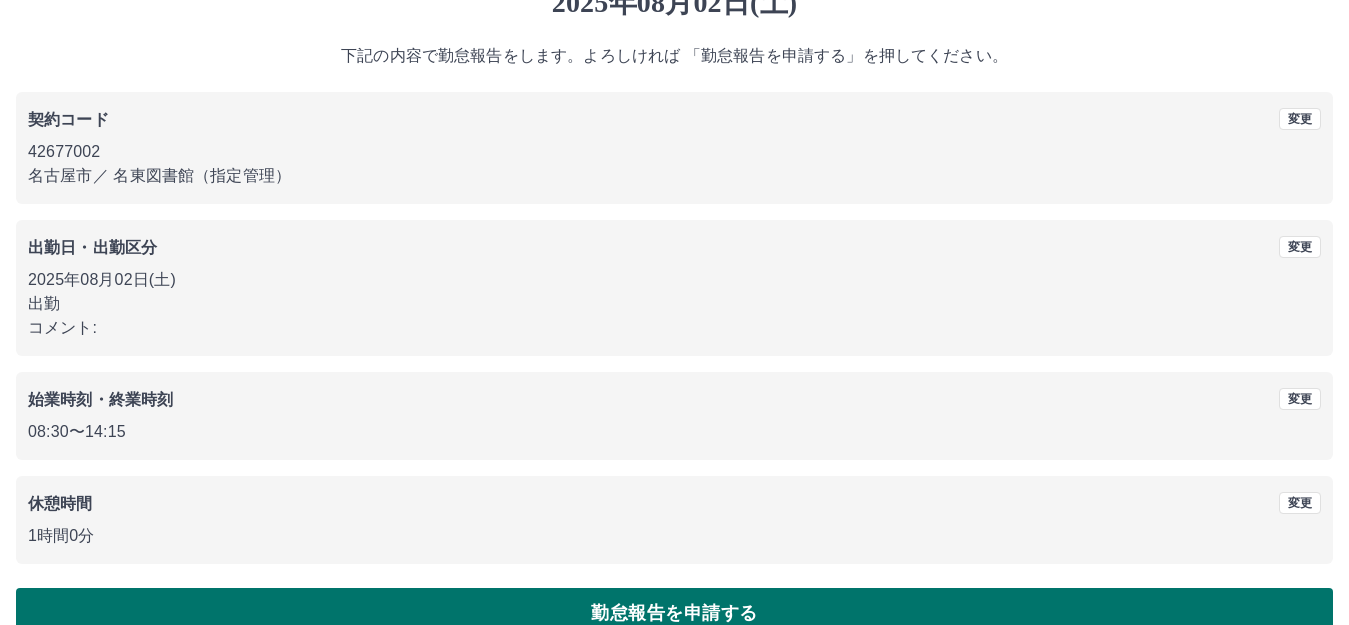 click on "勤怠報告を申請する" at bounding box center [674, 613] 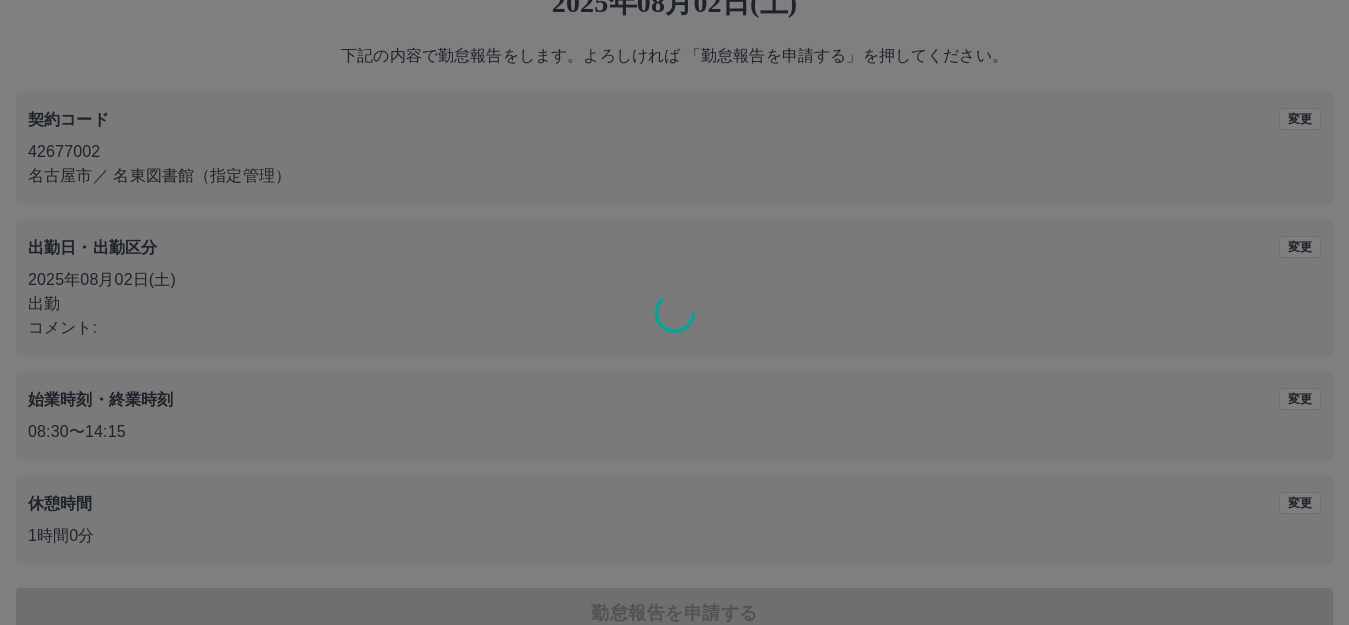 scroll, scrollTop: 0, scrollLeft: 0, axis: both 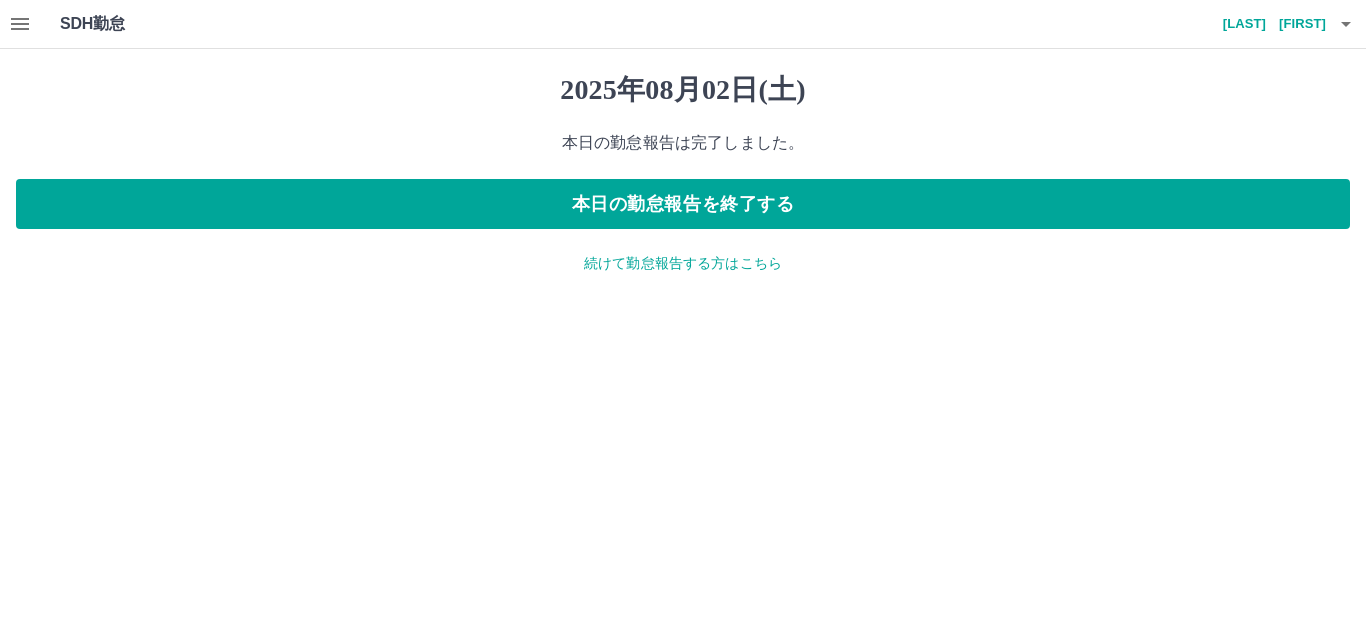 click at bounding box center (20, 24) 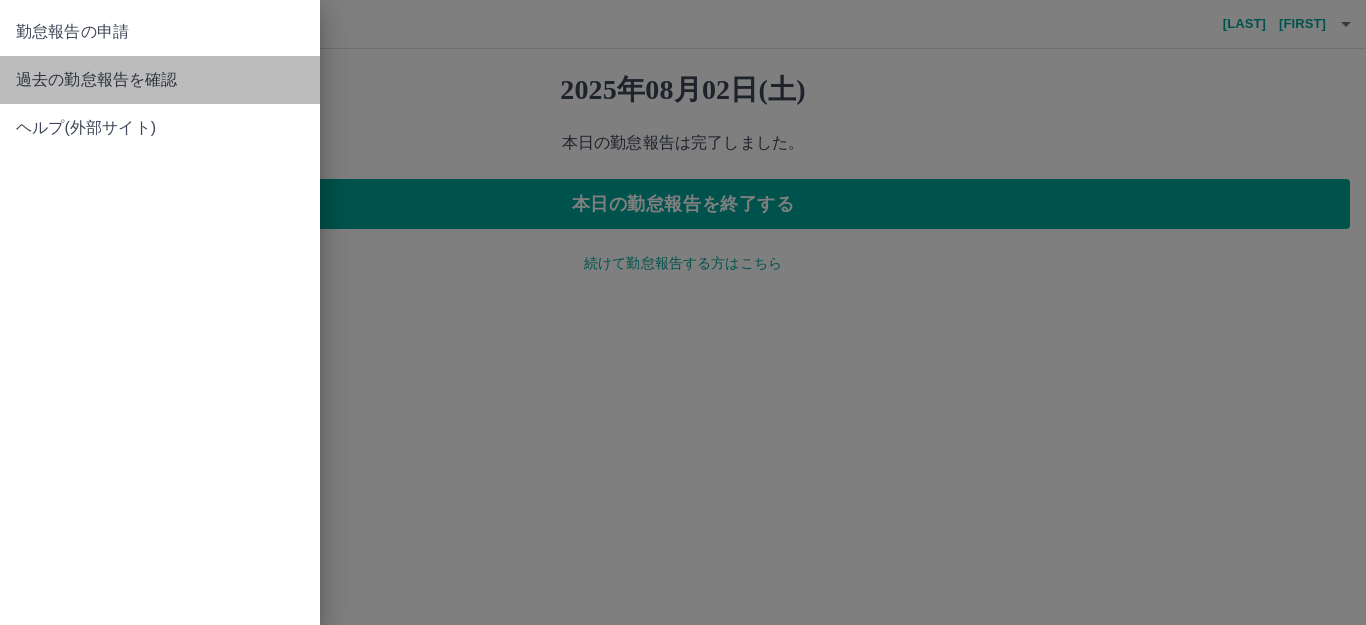 click on "過去の勤怠報告を確認" at bounding box center [160, 80] 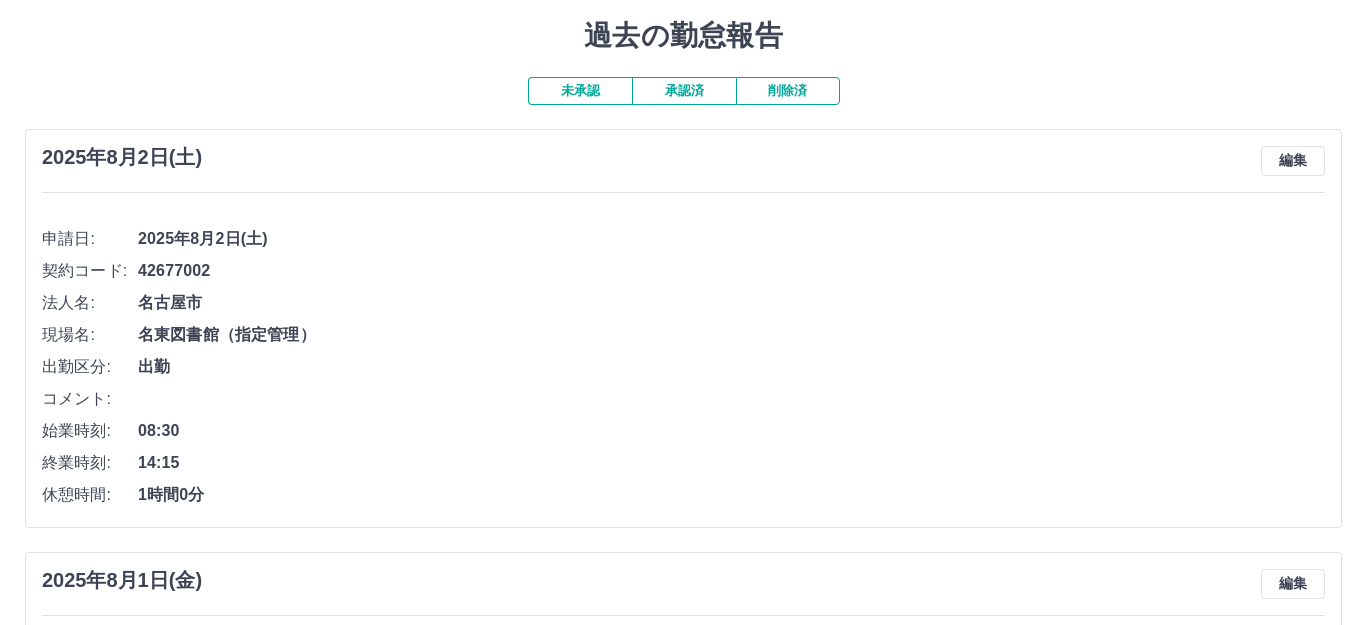 scroll, scrollTop: 0, scrollLeft: 0, axis: both 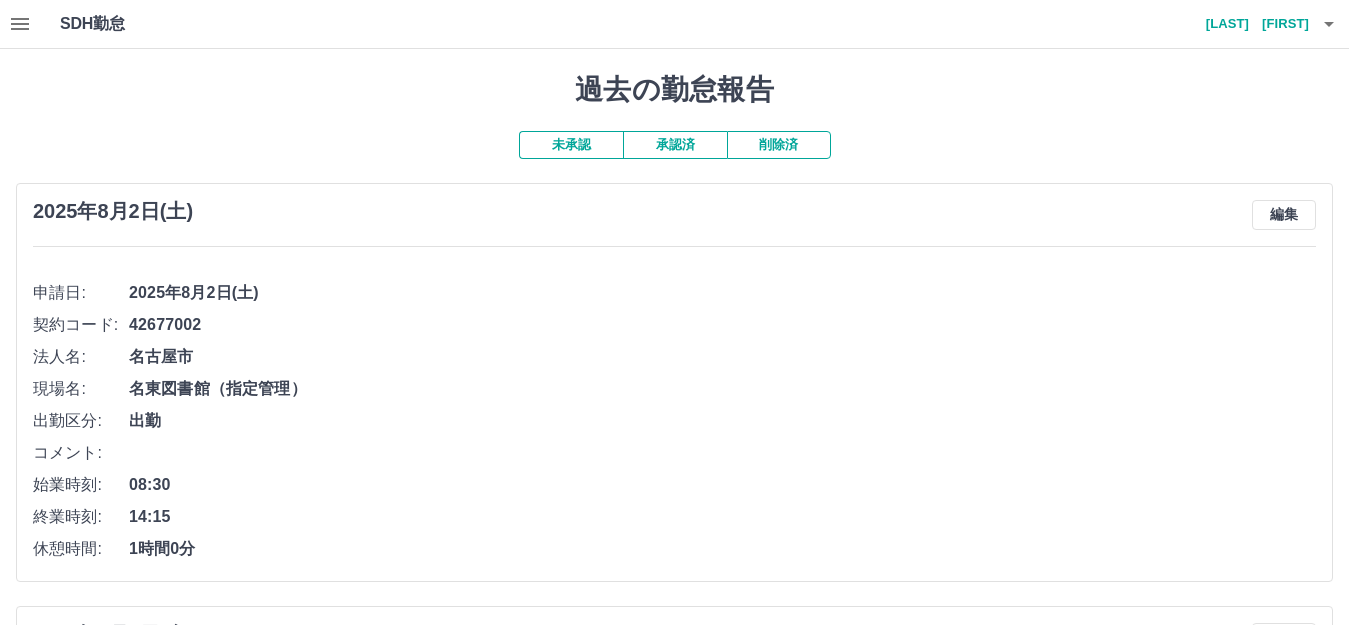 click 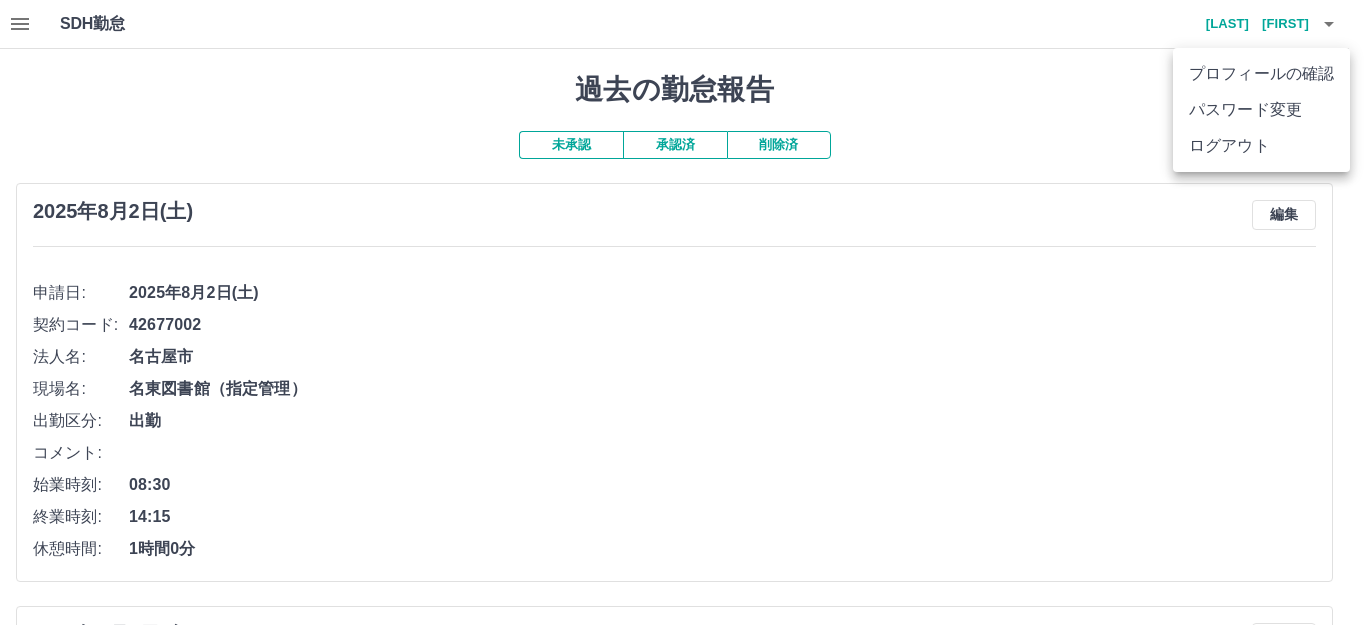 click on "ログアウト" at bounding box center [1261, 146] 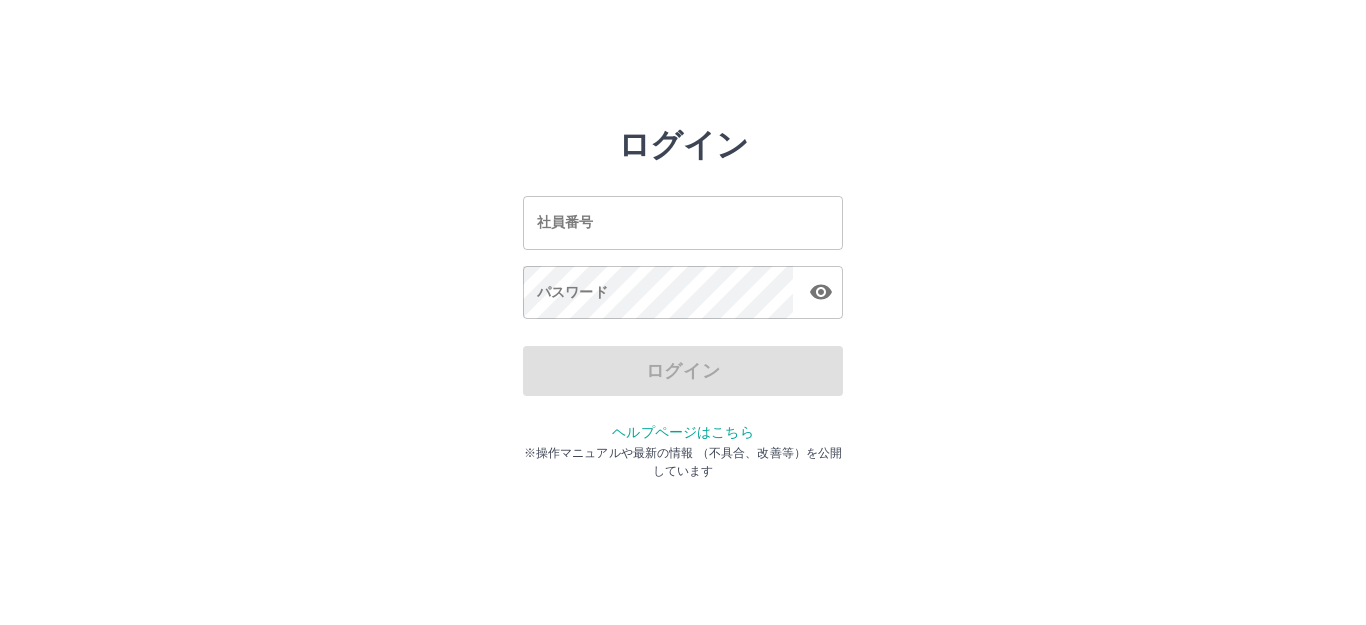 scroll, scrollTop: 0, scrollLeft: 0, axis: both 